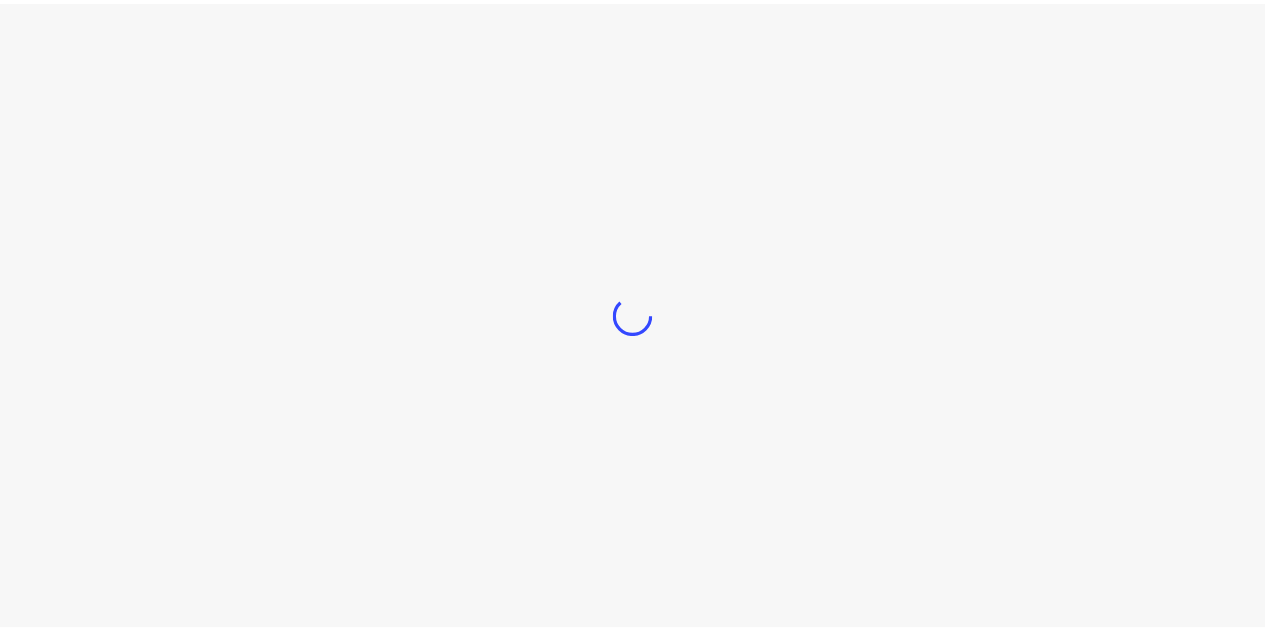 scroll, scrollTop: 0, scrollLeft: 0, axis: both 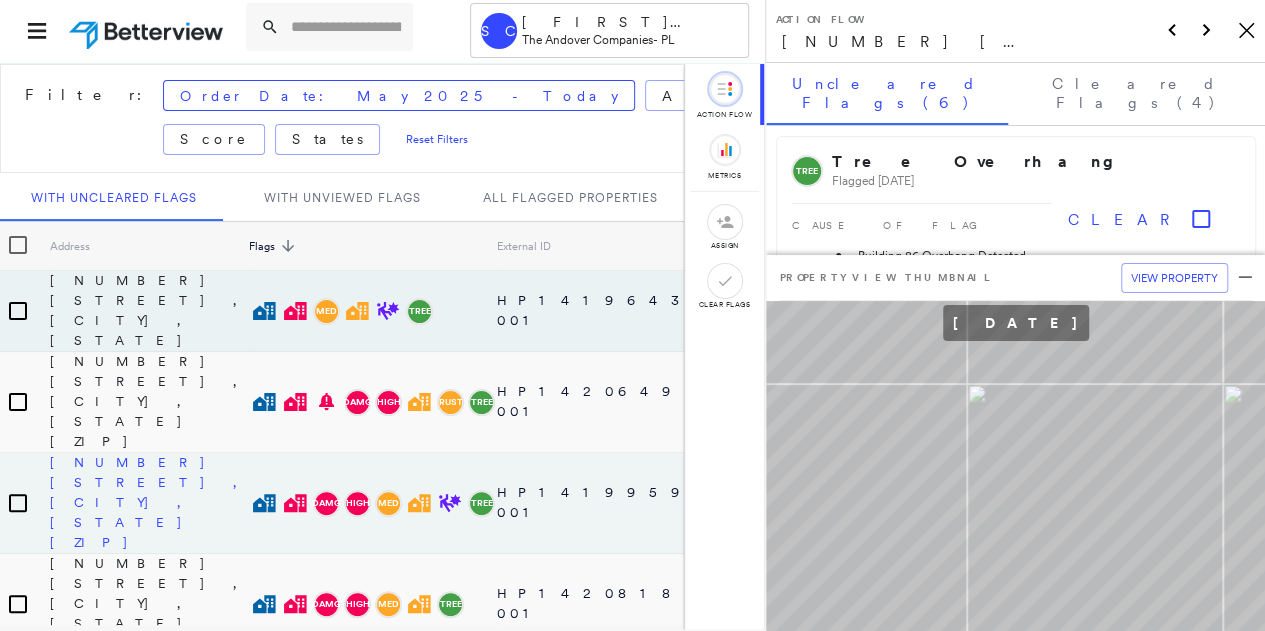 click on "[NUMBER] [STREET], [CITY], [STATE] [ZIP]" at bounding box center [149, 502] 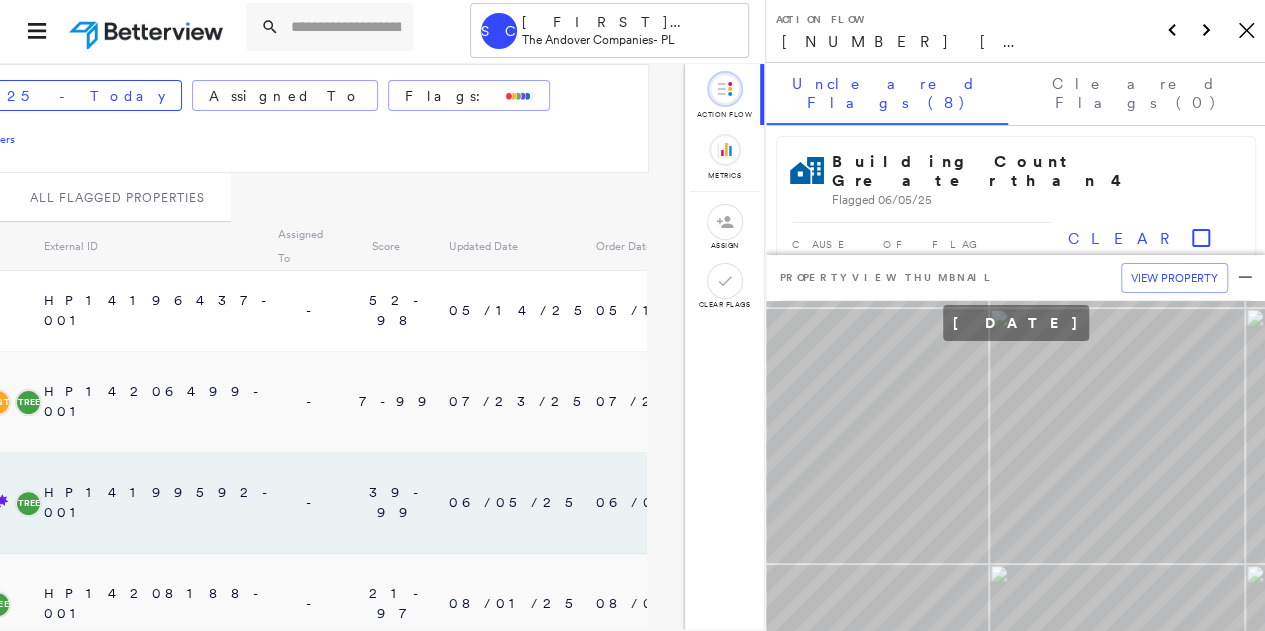 scroll, scrollTop: 0, scrollLeft: 0, axis: both 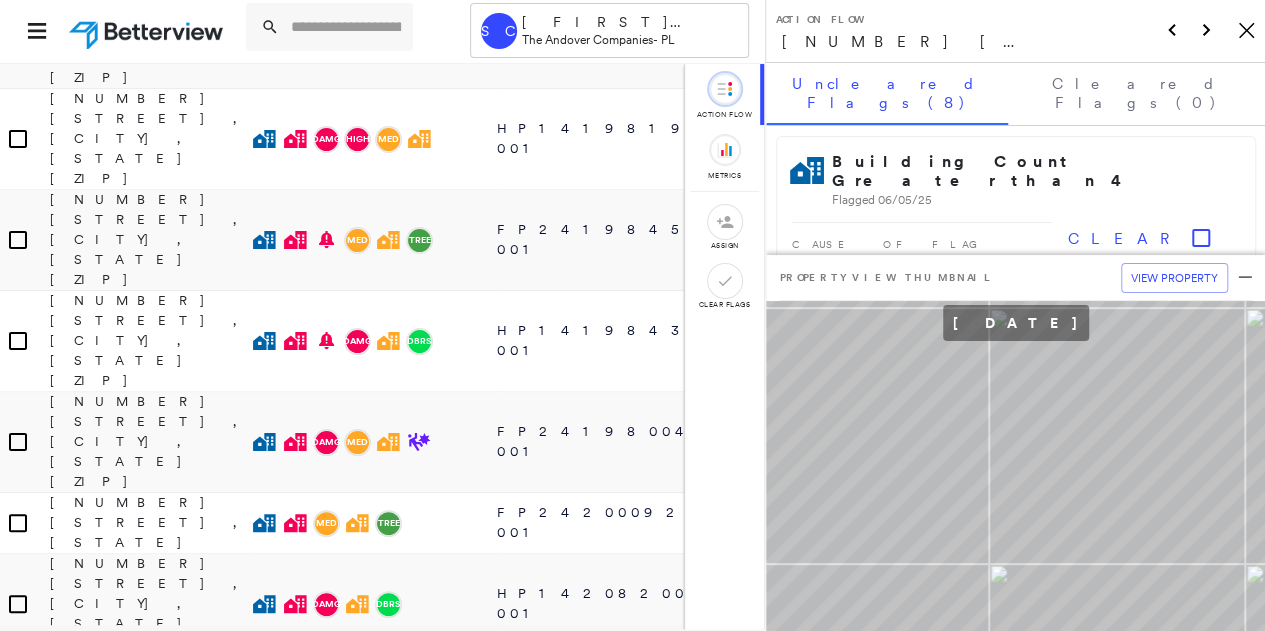 click on "16 Killian Dr, Nashua, NH 03062-3730" at bounding box center (149, 3391) 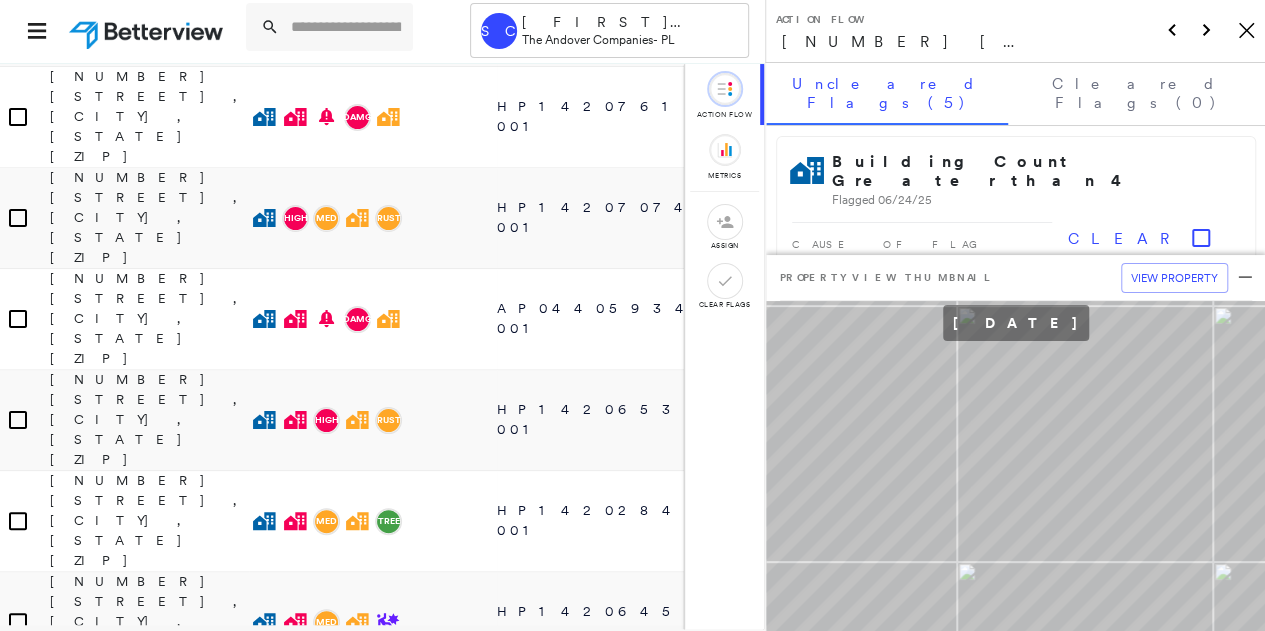 scroll, scrollTop: 3000, scrollLeft: 0, axis: vertical 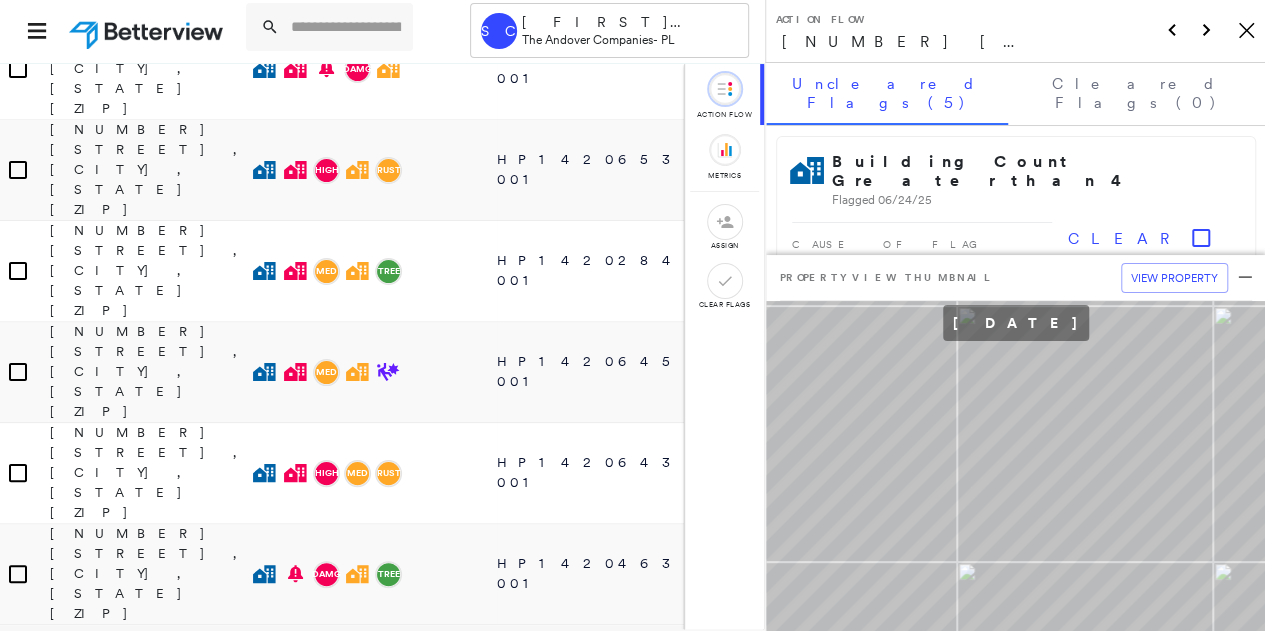 click on "200  Main St, Medway, MA 02053" at bounding box center (149, 4178) 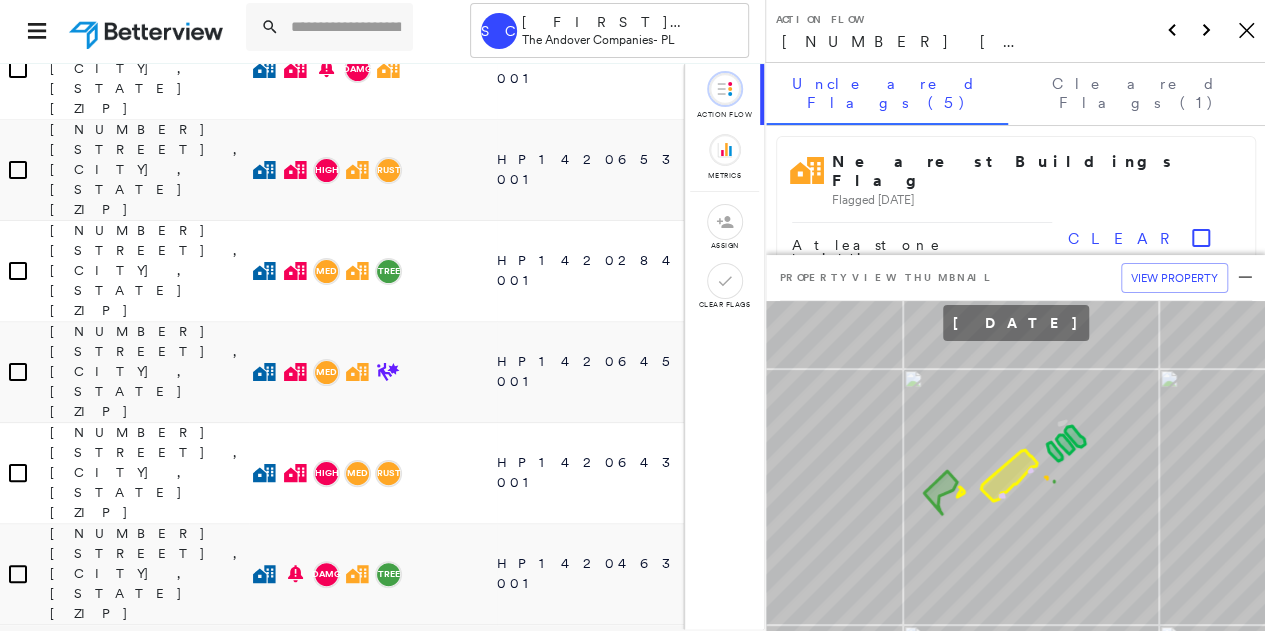 scroll, scrollTop: 3111, scrollLeft: 0, axis: vertical 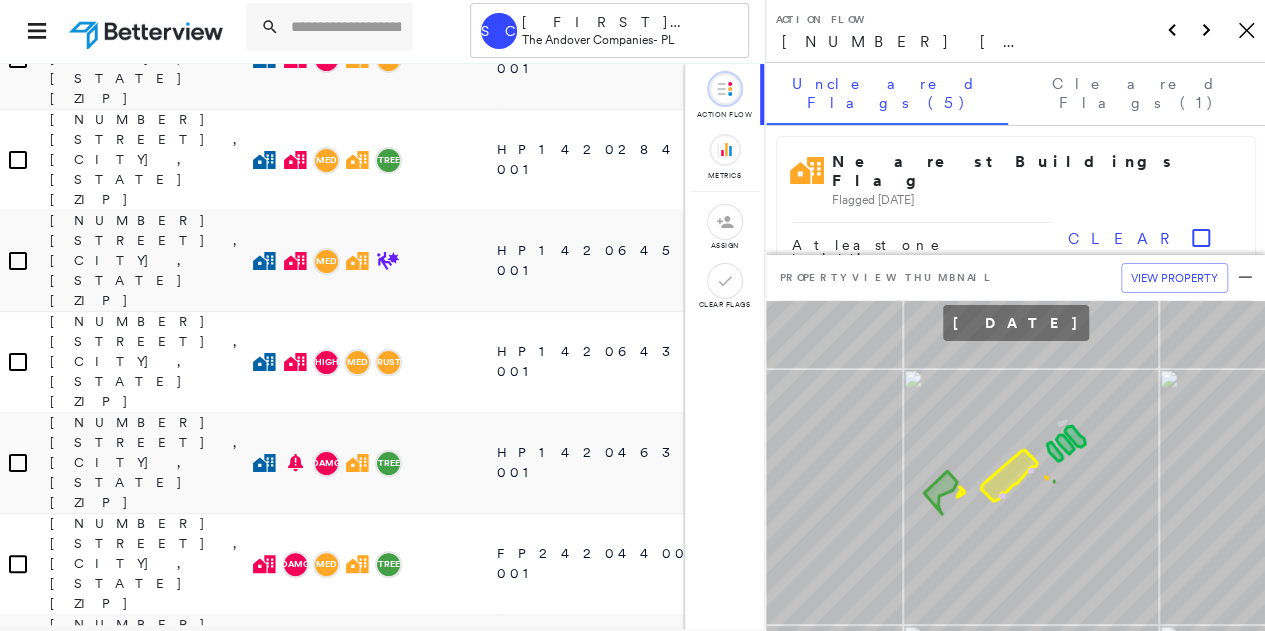 click on "45 Trask Rd, Peabody, MA 01960-2738" at bounding box center (149, 5047) 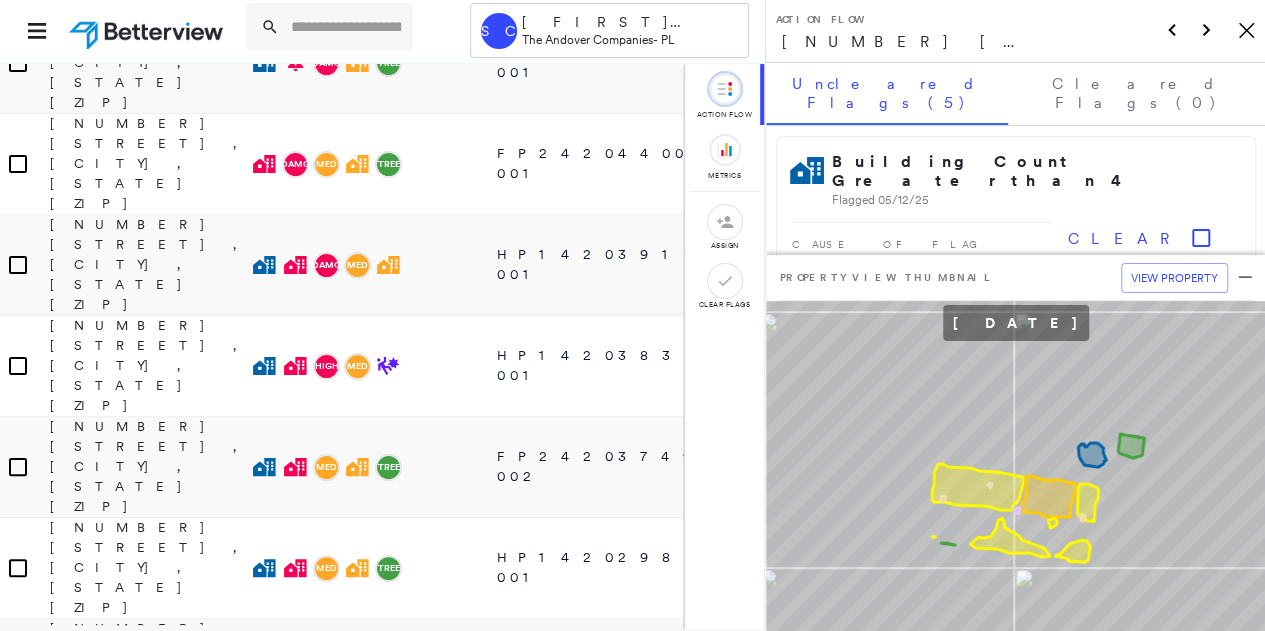 scroll, scrollTop: 3611, scrollLeft: 0, axis: vertical 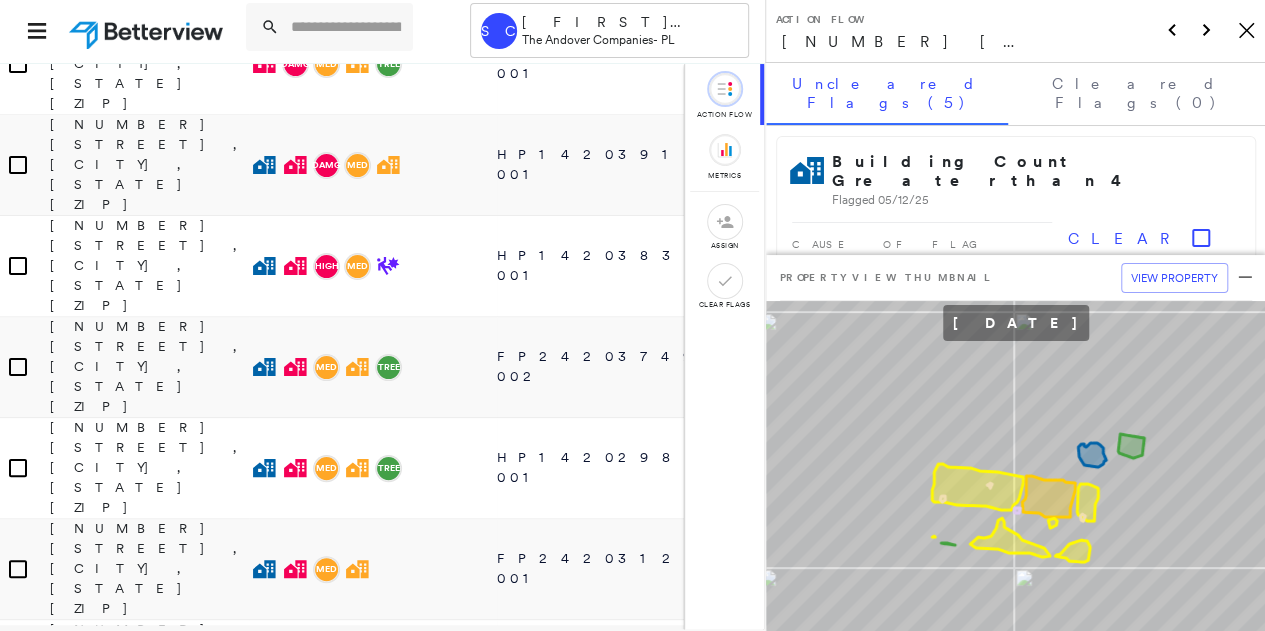 click on "221 N Main St, West Bridgewater, MA 02379-1201" at bounding box center [149, 5678] 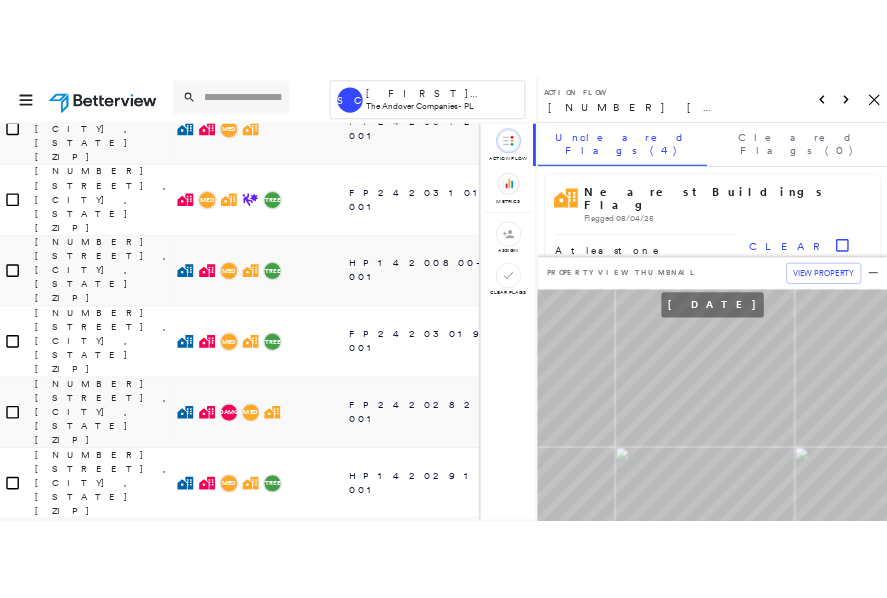 scroll, scrollTop: 4111, scrollLeft: 0, axis: vertical 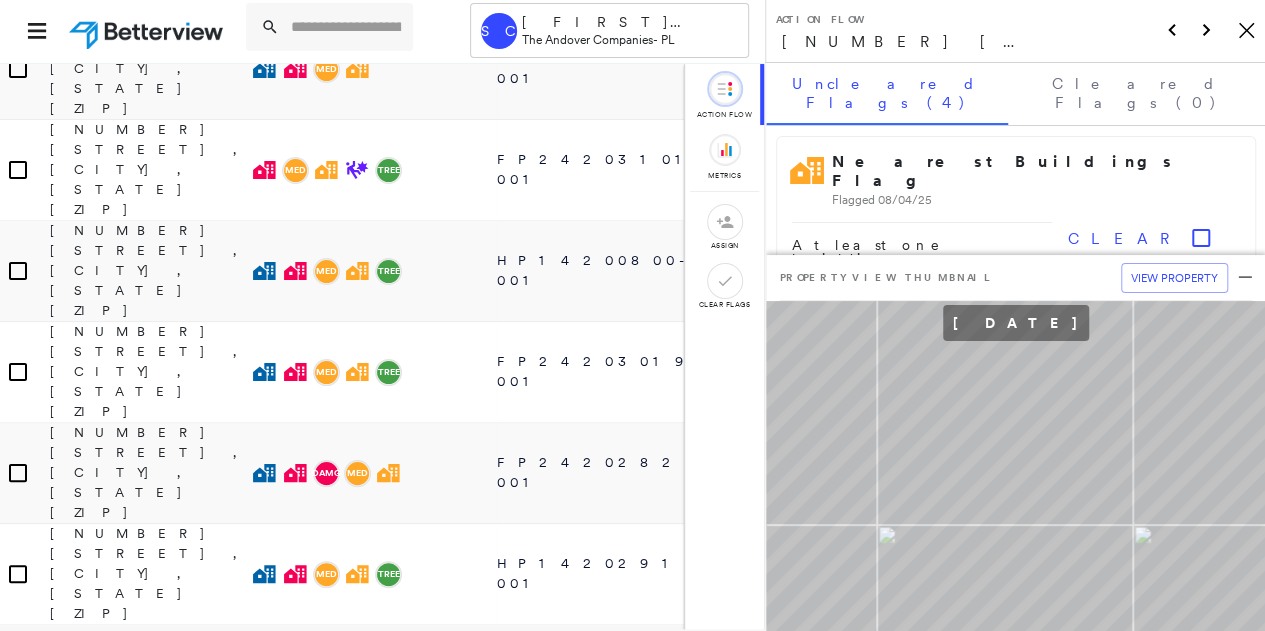 click on "1321 North Wells Street, Chicago, IL 60610" at bounding box center [149, 5915] 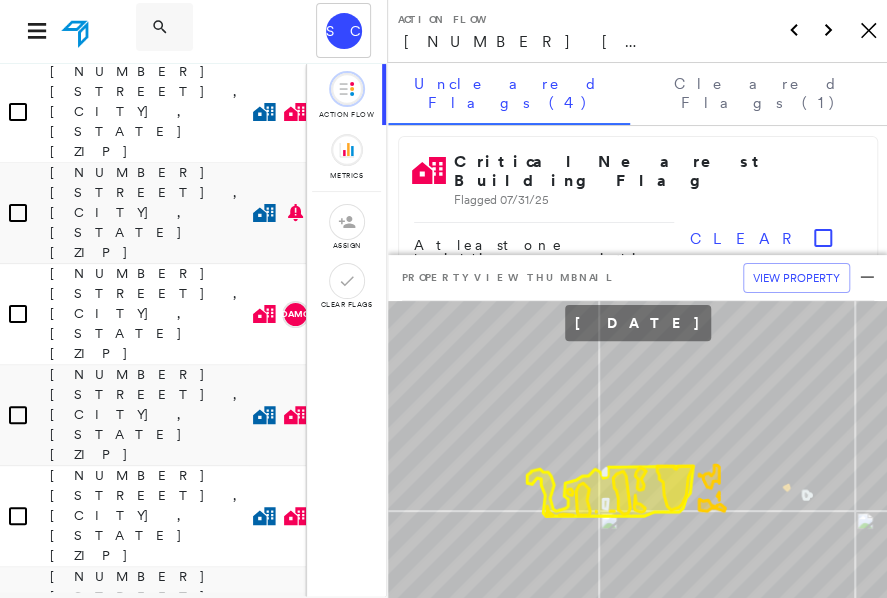 scroll, scrollTop: 3232, scrollLeft: 0, axis: vertical 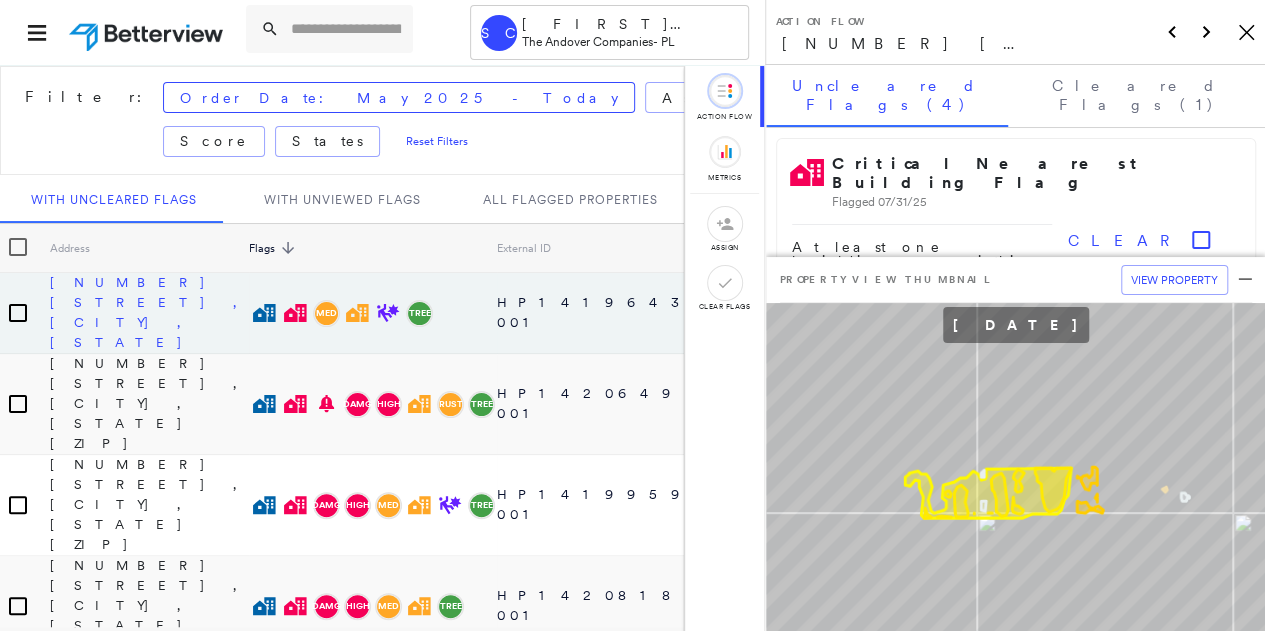 click on "27 Magnolia Ln, Marlborough, MA 01752" at bounding box center (149, 312) 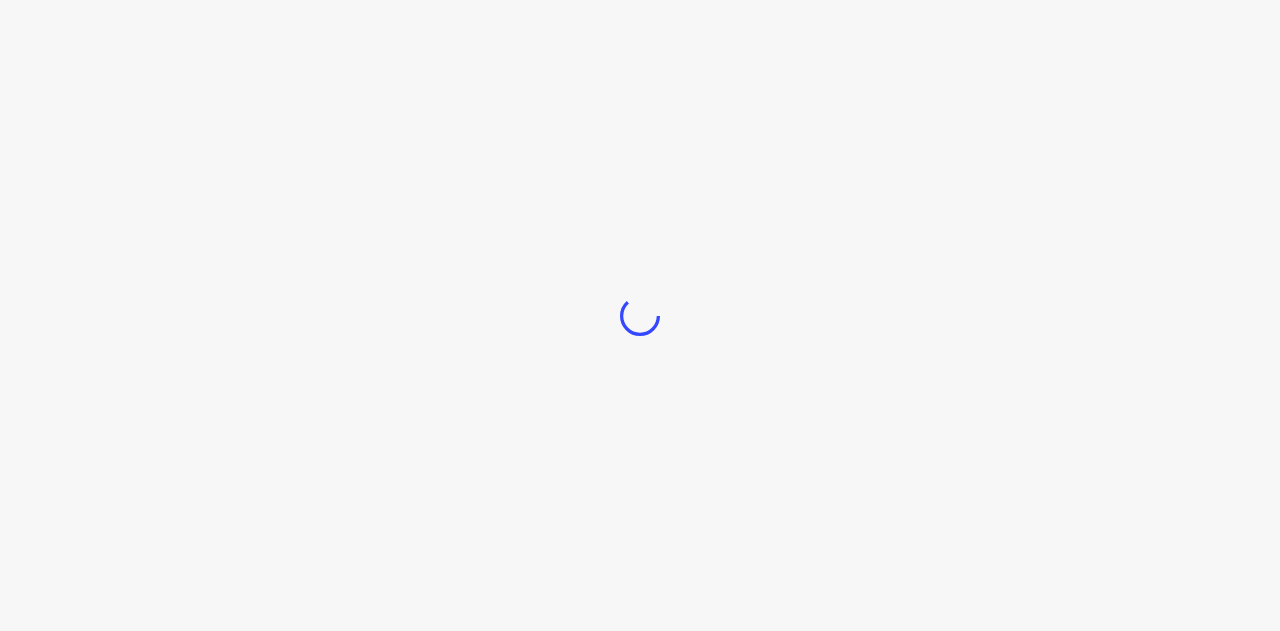 scroll, scrollTop: 0, scrollLeft: 0, axis: both 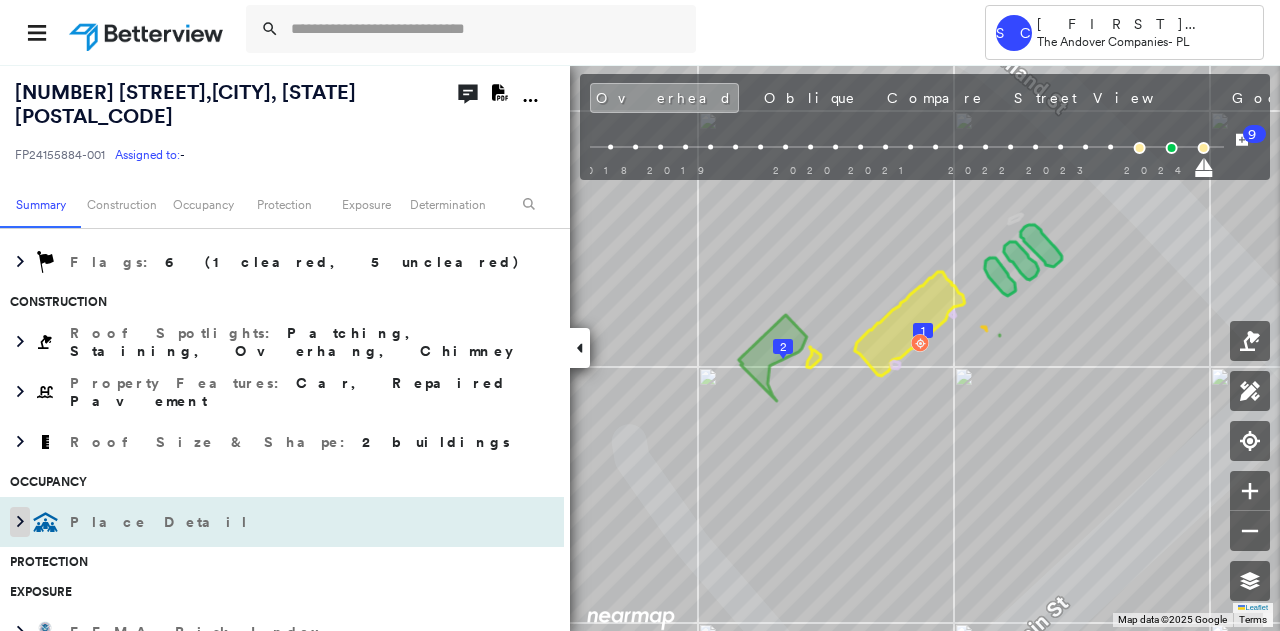 click 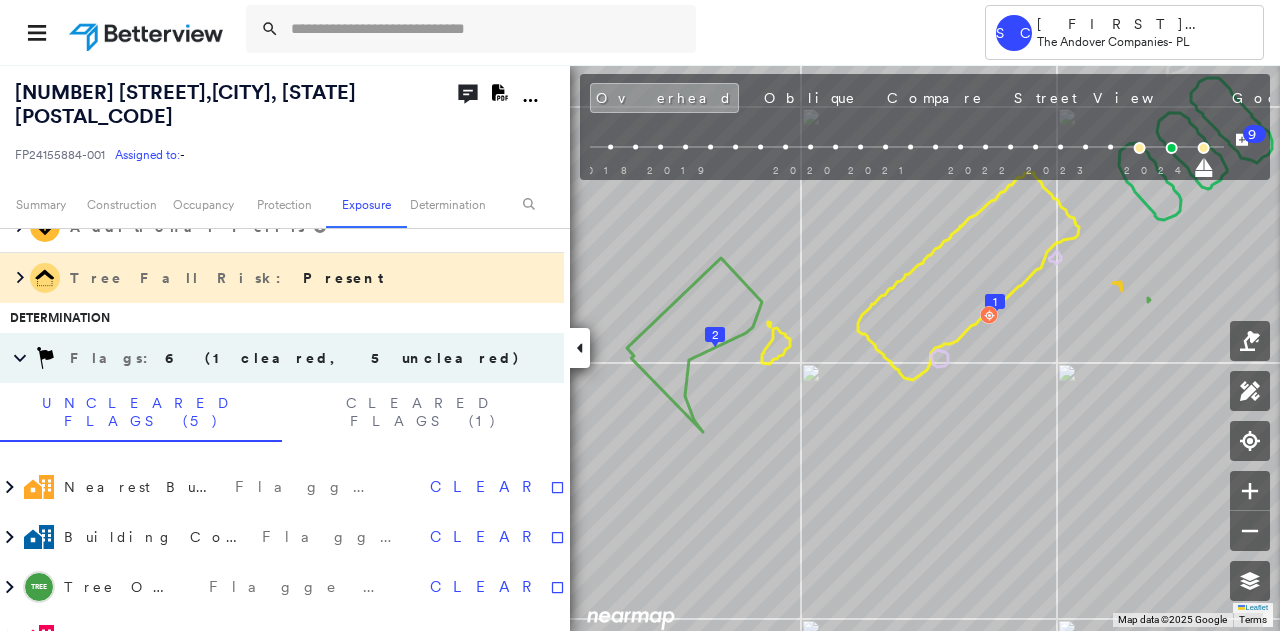 scroll, scrollTop: 1100, scrollLeft: 0, axis: vertical 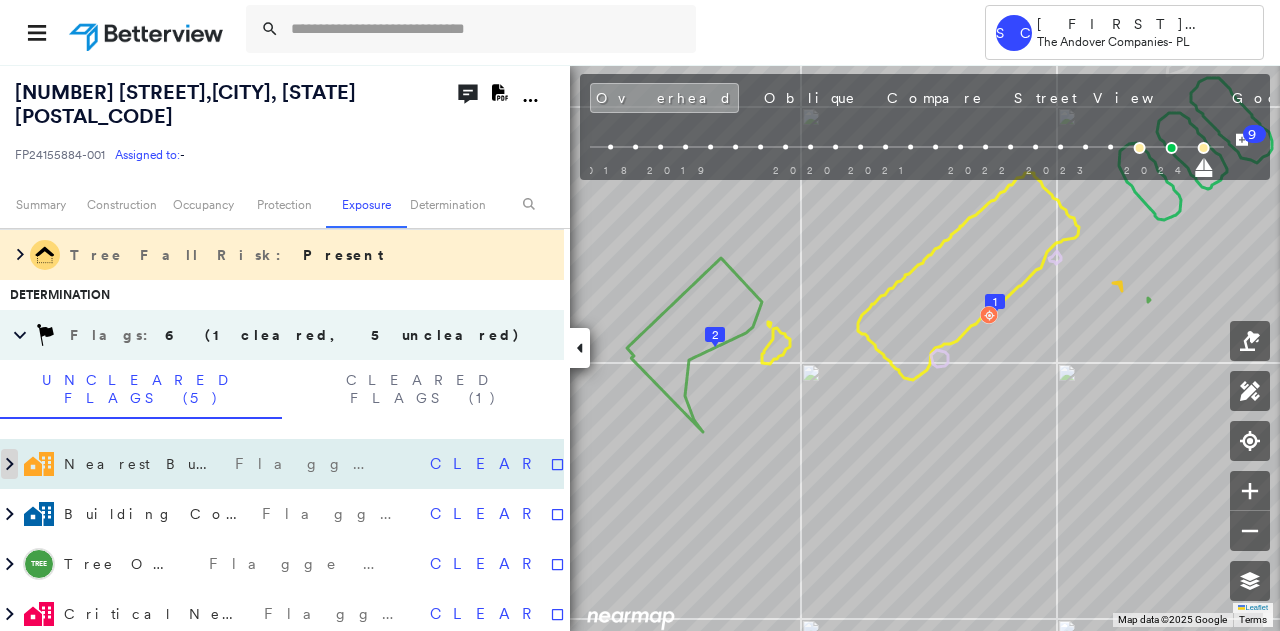 click at bounding box center (10, 464) 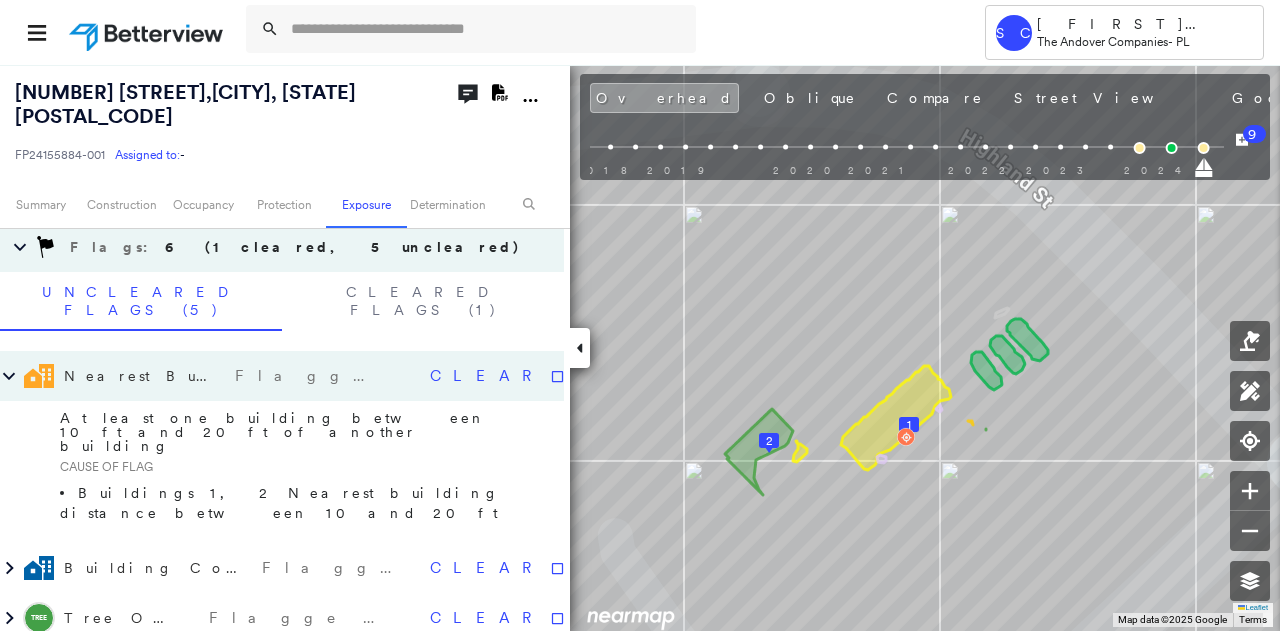 scroll, scrollTop: 1300, scrollLeft: 0, axis: vertical 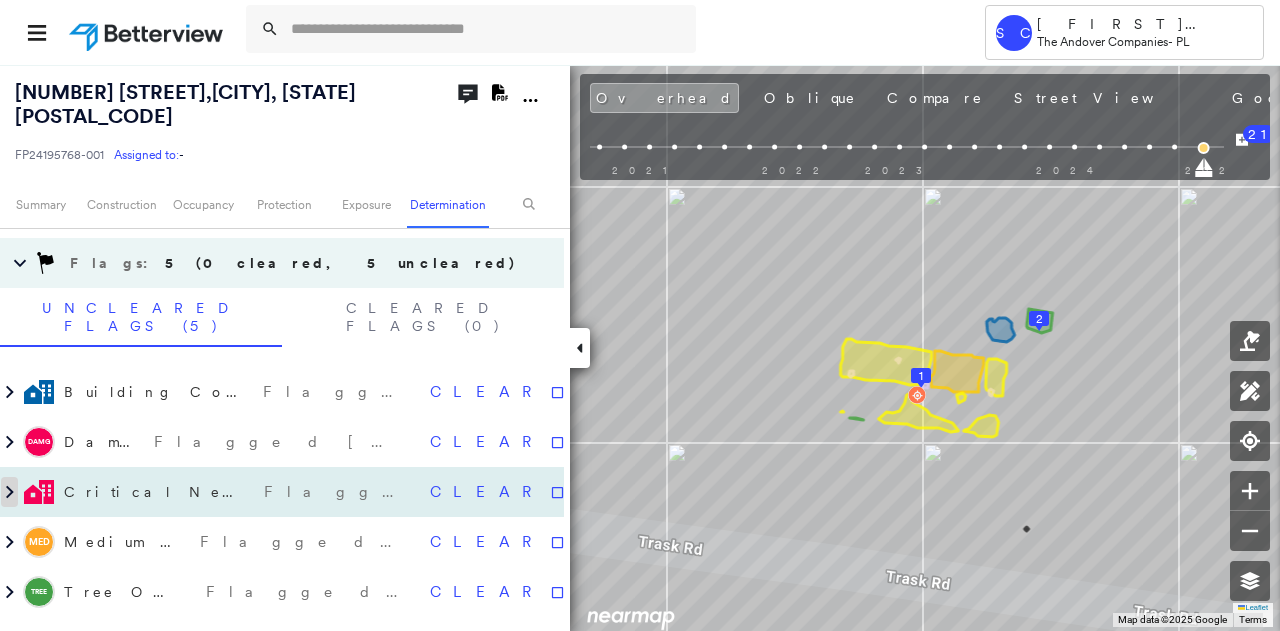 click 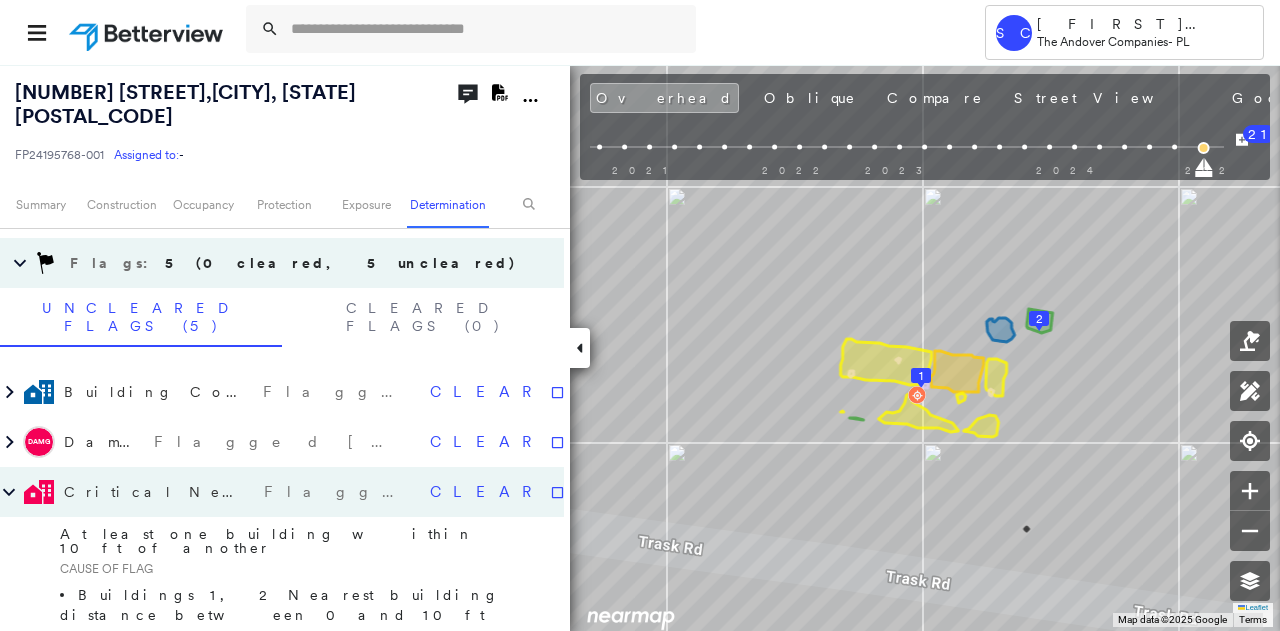 scroll, scrollTop: 1100, scrollLeft: 0, axis: vertical 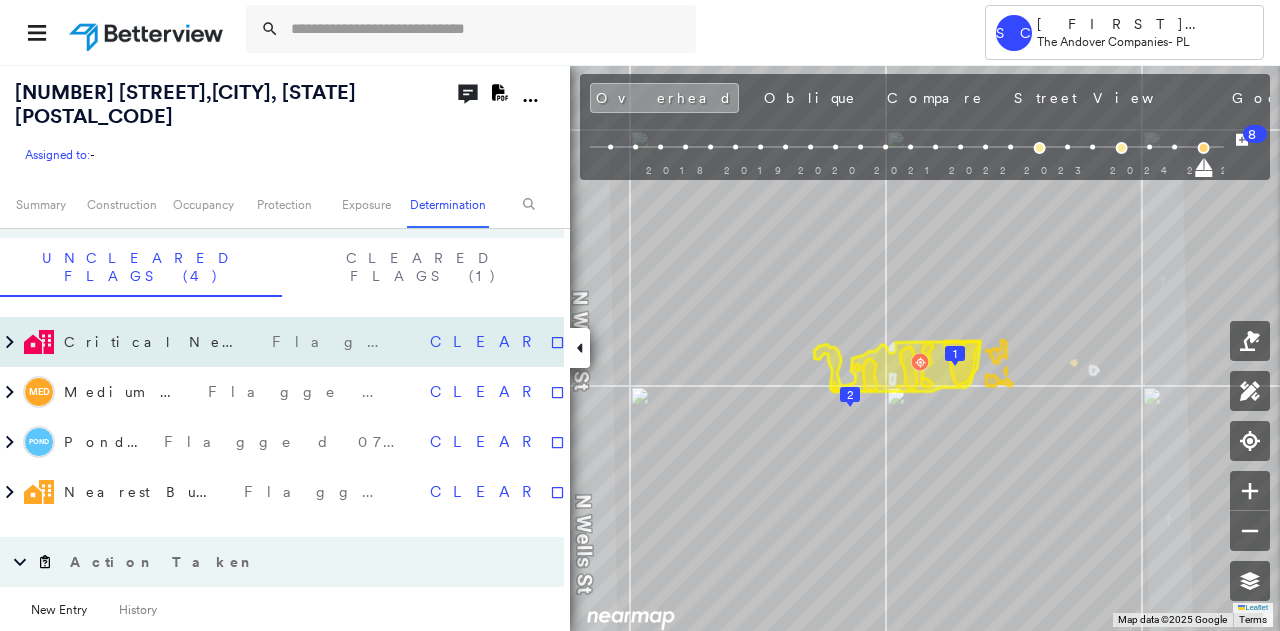 click 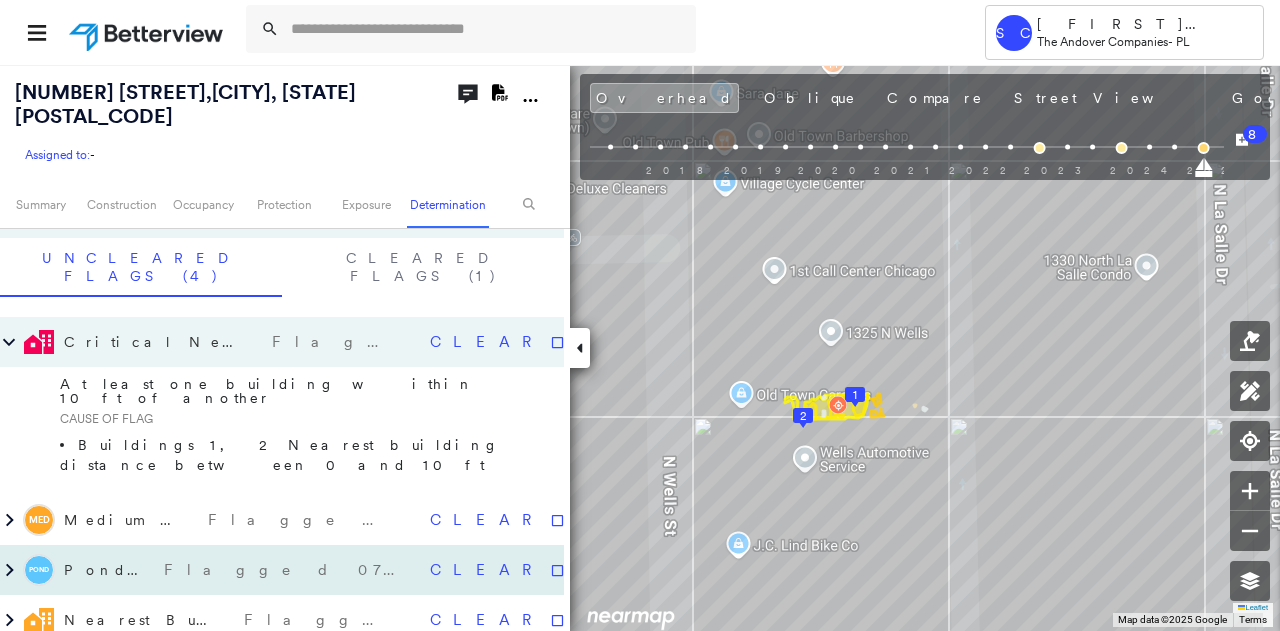 click at bounding box center [-12, 570] 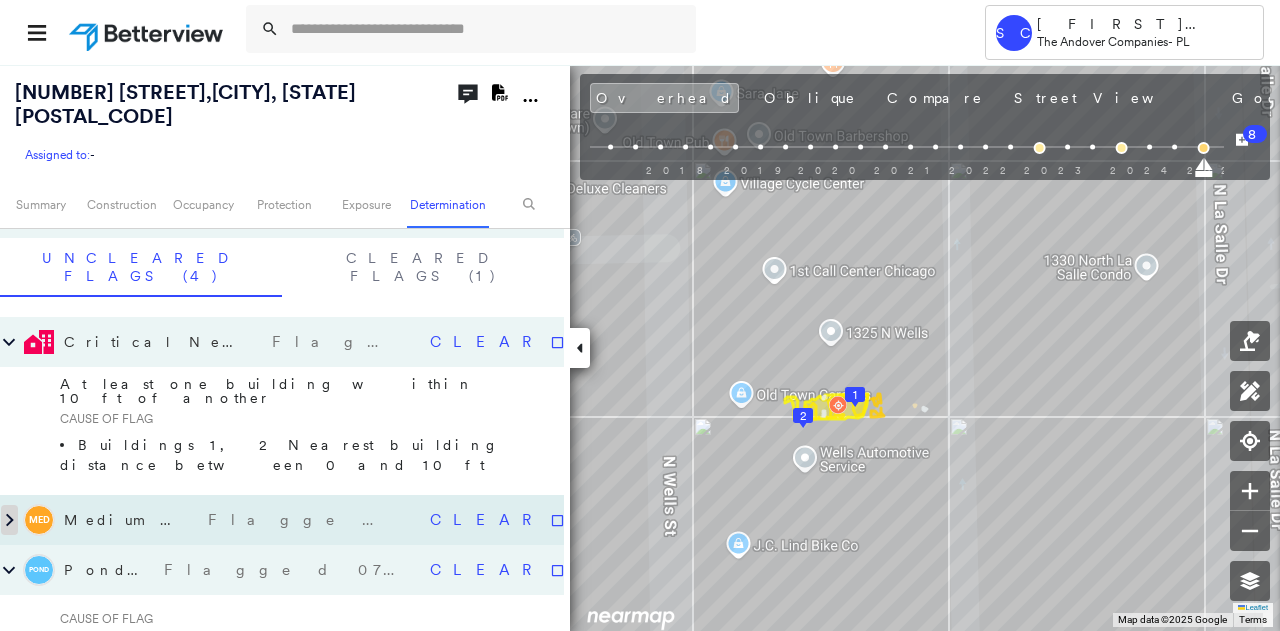 click at bounding box center (10, 520) 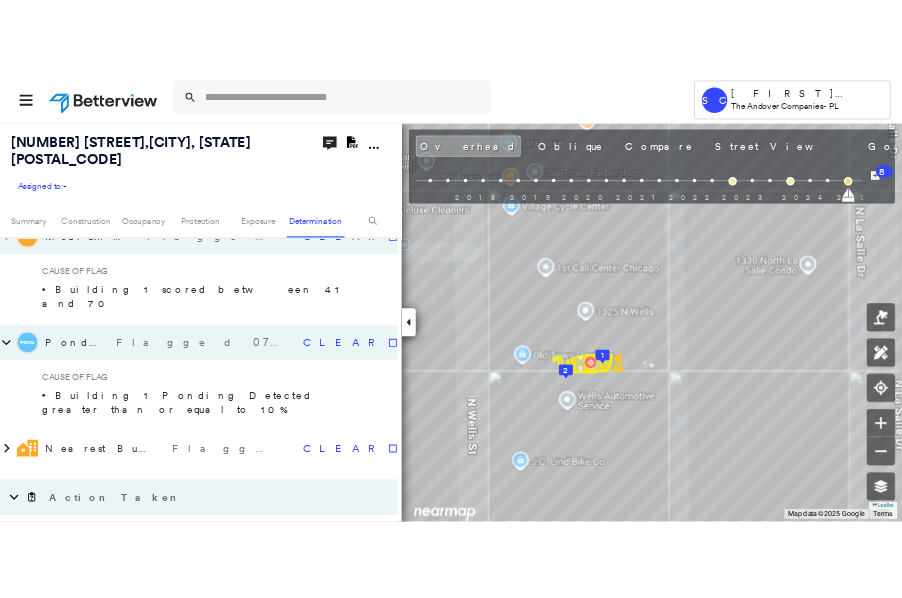 scroll, scrollTop: 1300, scrollLeft: 0, axis: vertical 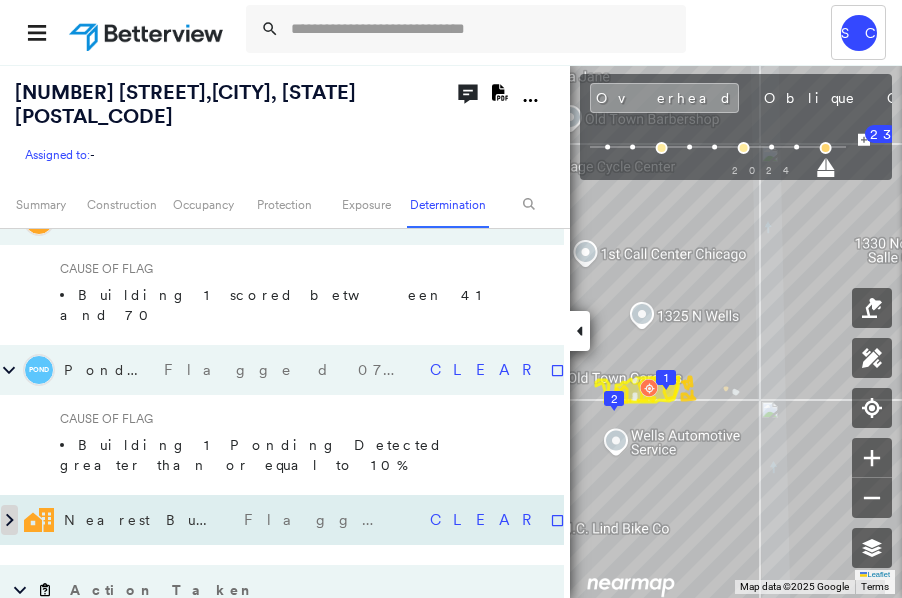 click at bounding box center (10, 520) 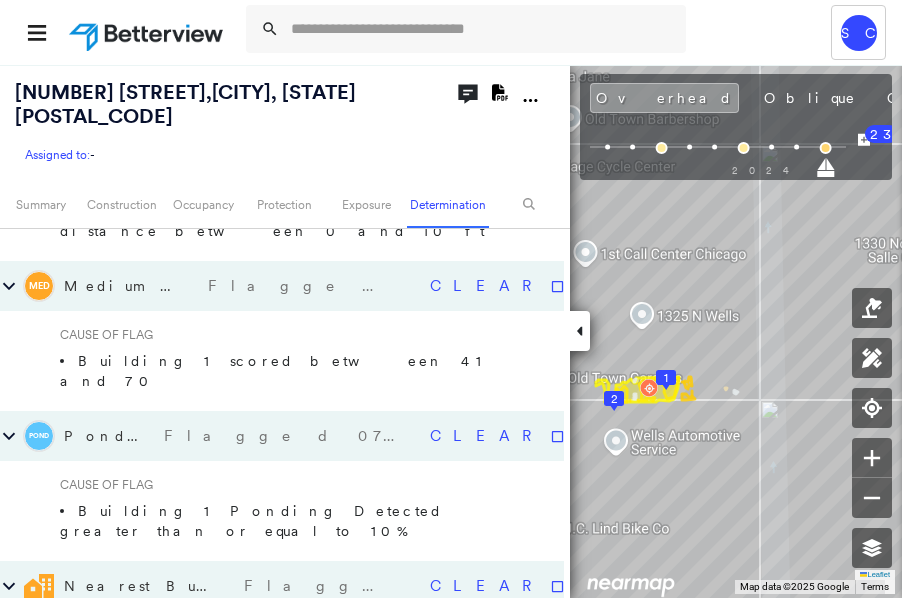 scroll, scrollTop: 1400, scrollLeft: 0, axis: vertical 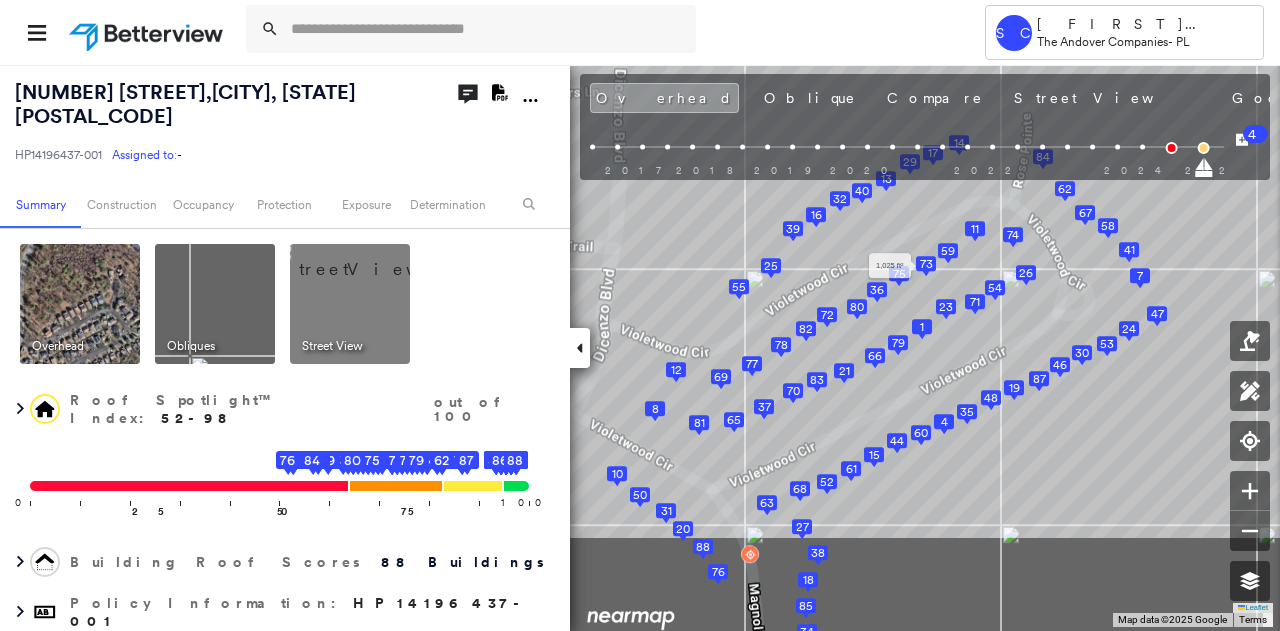 drag, startPoint x: 804, startPoint y: 409, endPoint x: 928, endPoint y: 272, distance: 184.78366 